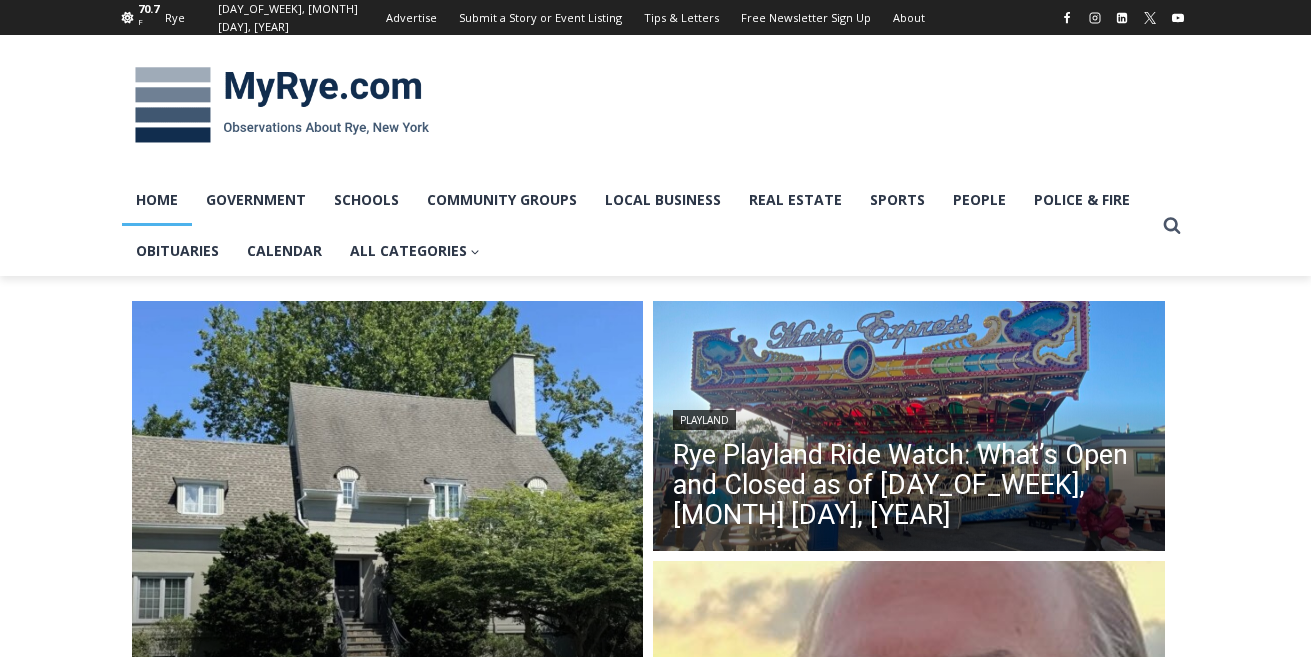 scroll, scrollTop: 0, scrollLeft: 0, axis: both 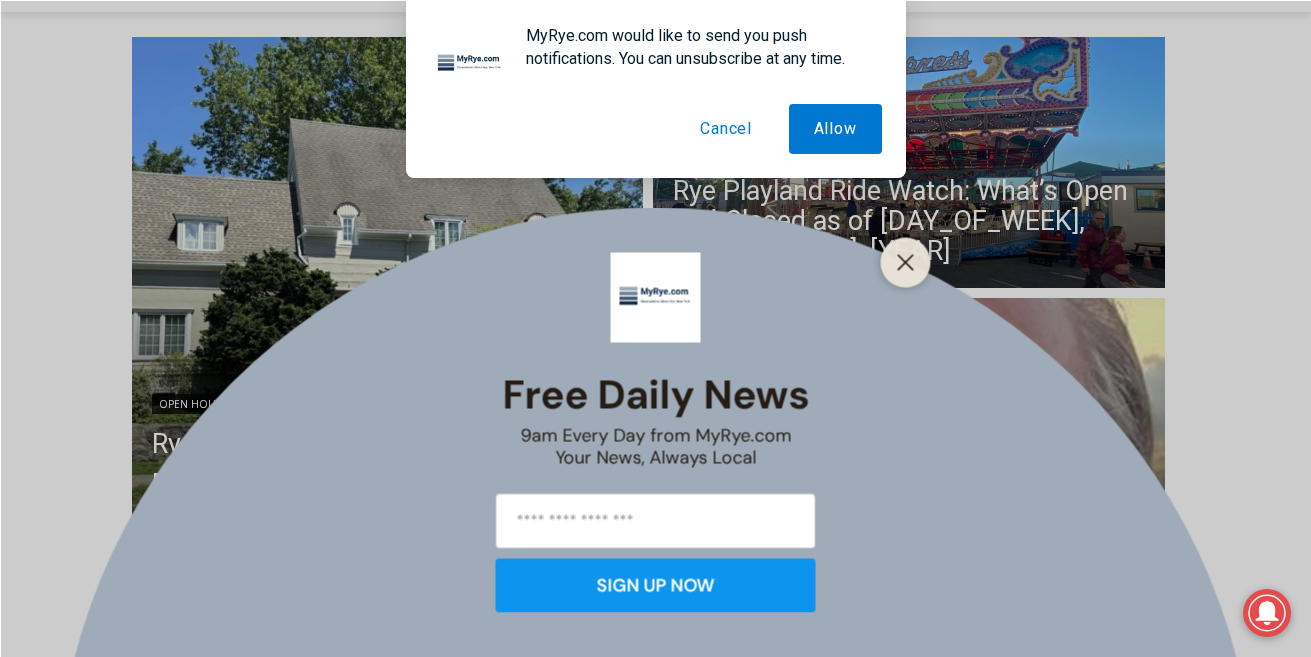 click on "Cancel" at bounding box center [726, 129] 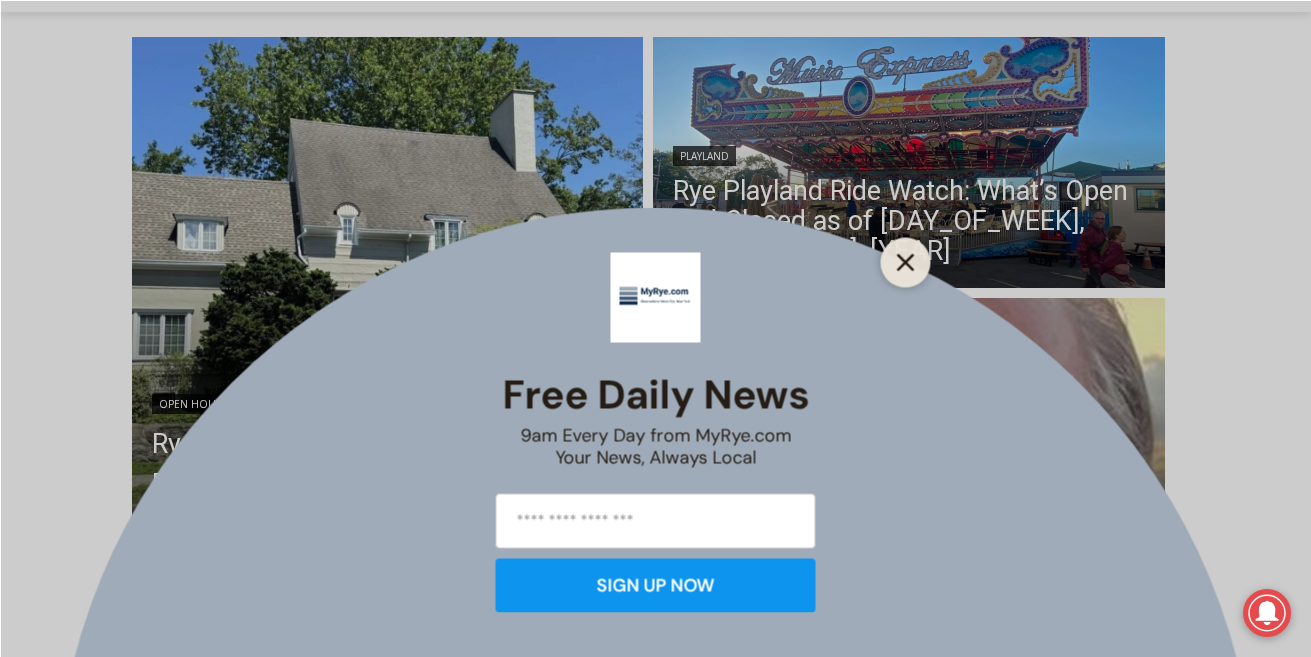 click 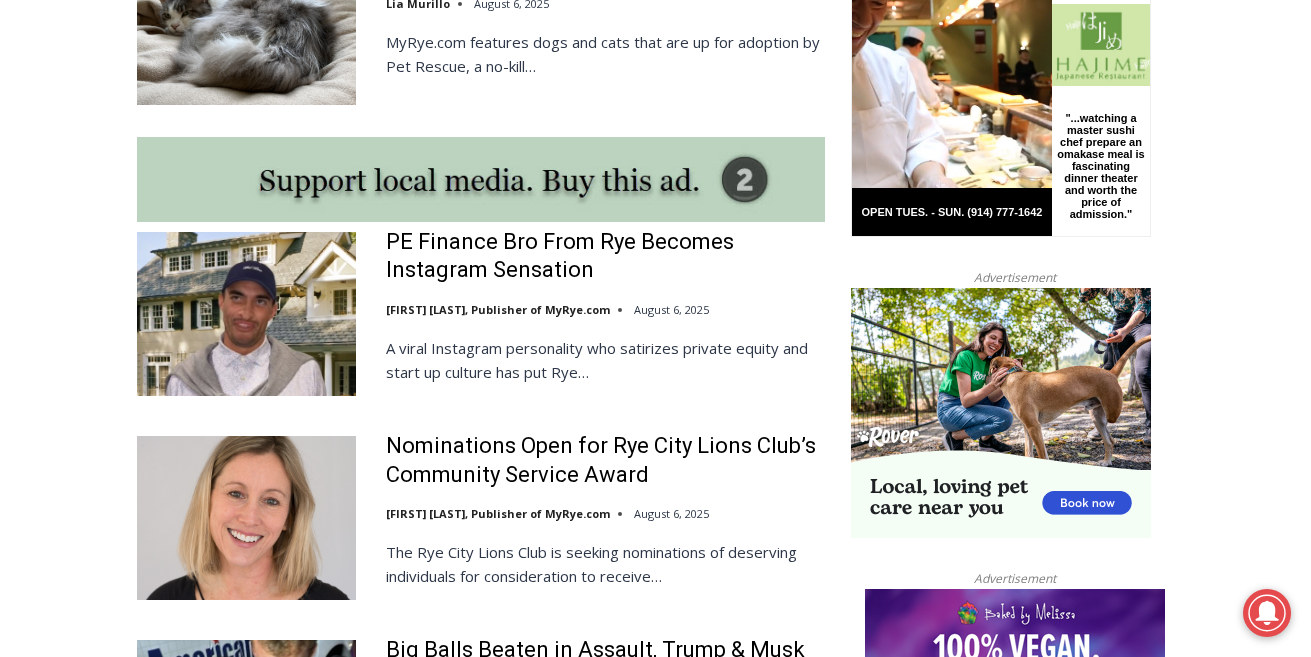 scroll, scrollTop: 1671, scrollLeft: 0, axis: vertical 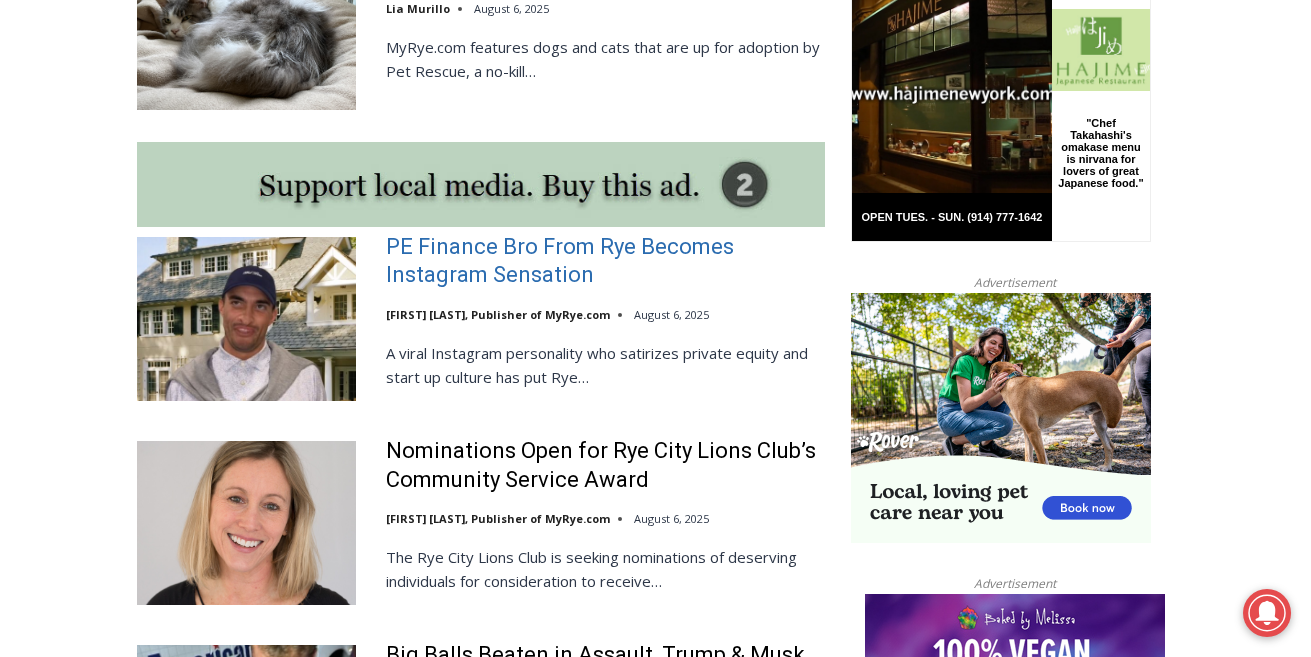 click on "PE Finance Bro From Rye Becomes Instagram Sensation" at bounding box center (605, 261) 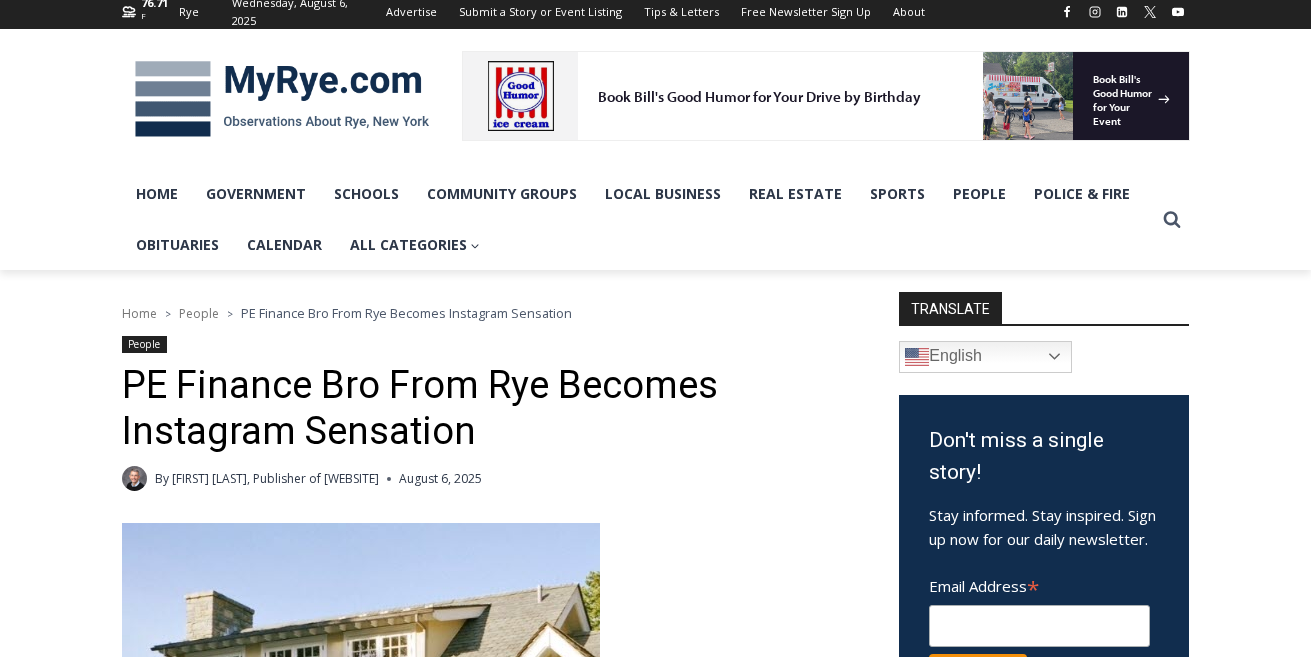 scroll, scrollTop: 146, scrollLeft: 0, axis: vertical 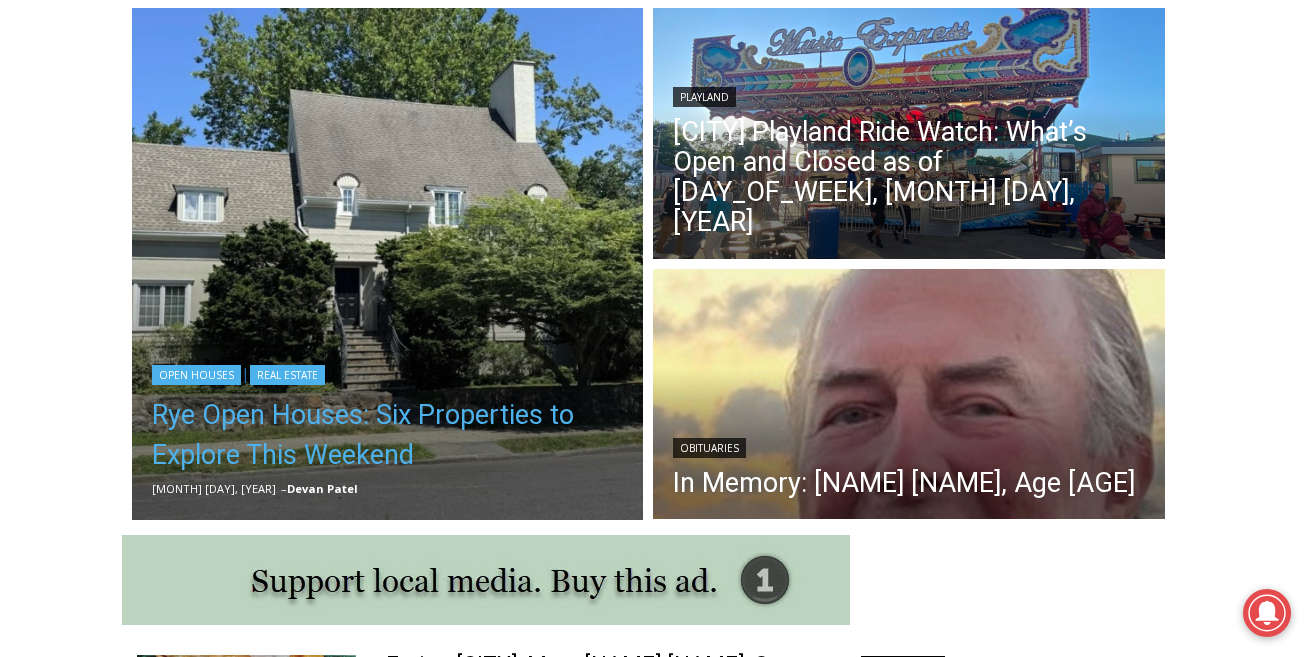 click on "Rye Open Houses: Six Properties to Explore This Weekend" at bounding box center [388, 435] 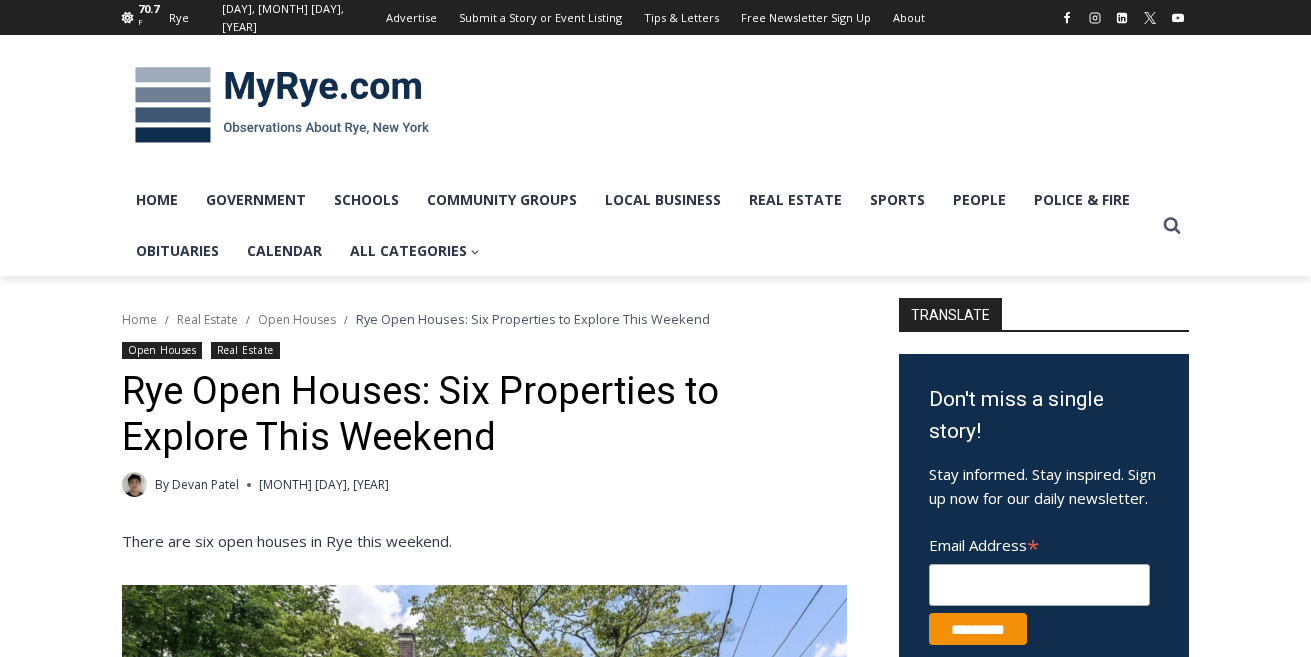scroll, scrollTop: 0, scrollLeft: 0, axis: both 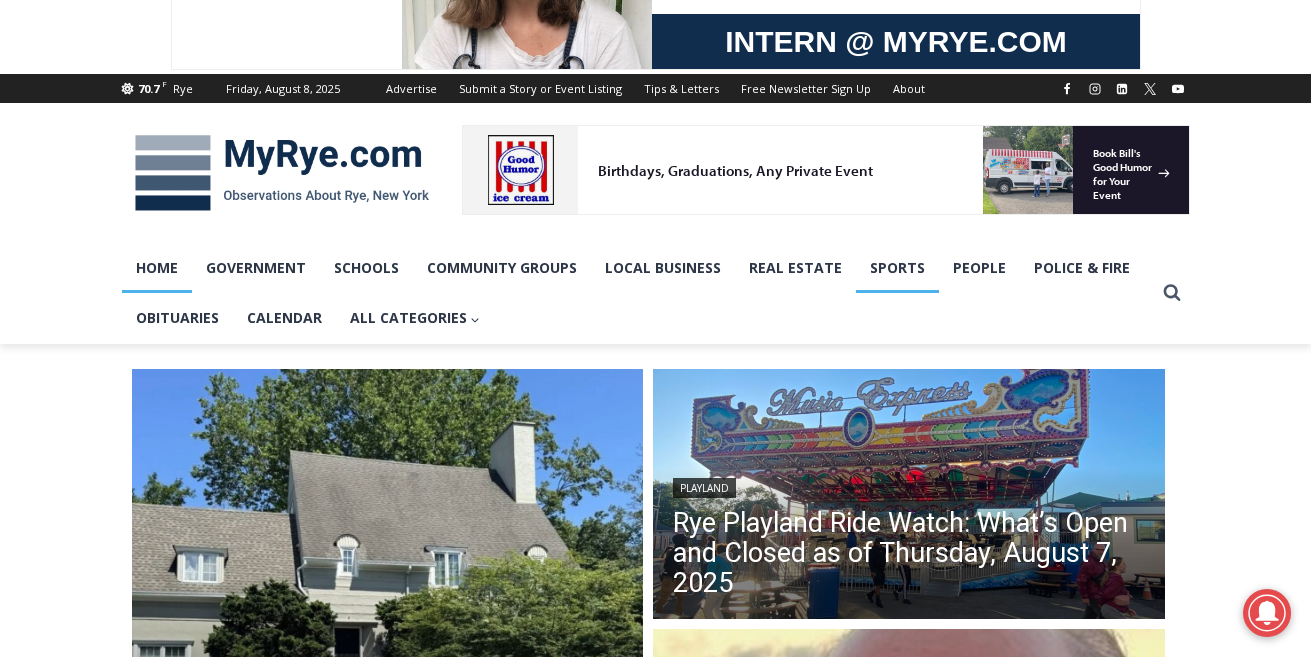 click on "Sports" at bounding box center [897, 268] 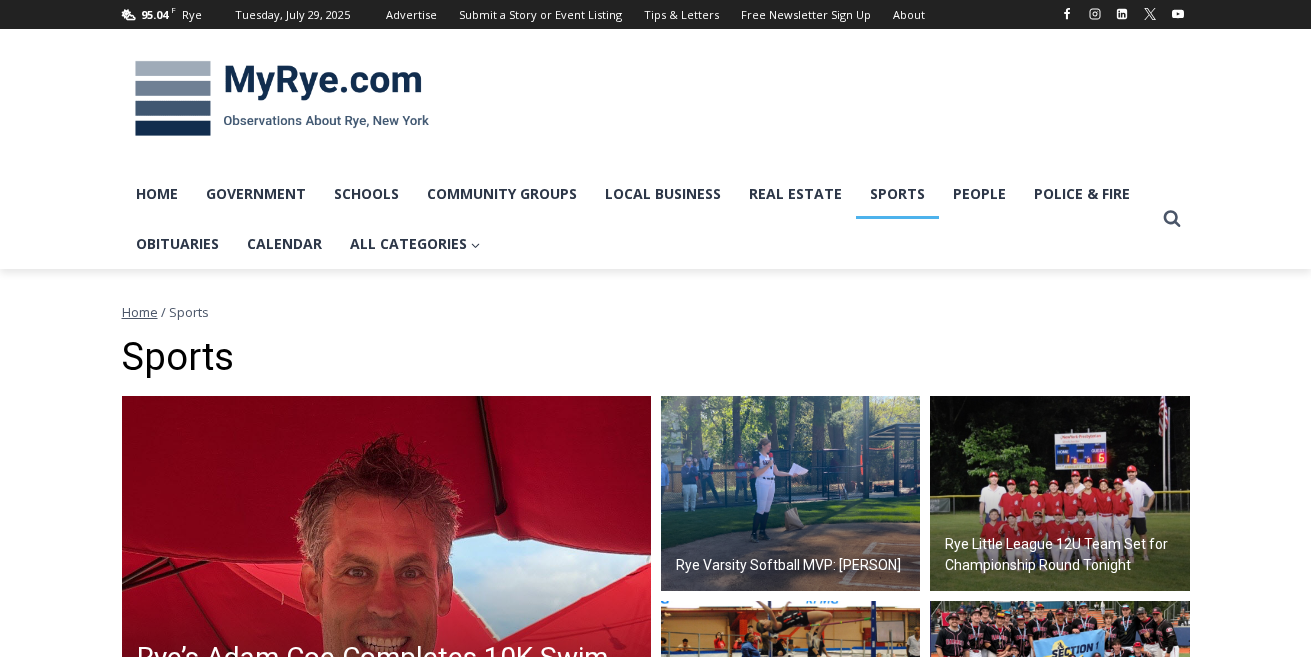 scroll, scrollTop: 0, scrollLeft: 0, axis: both 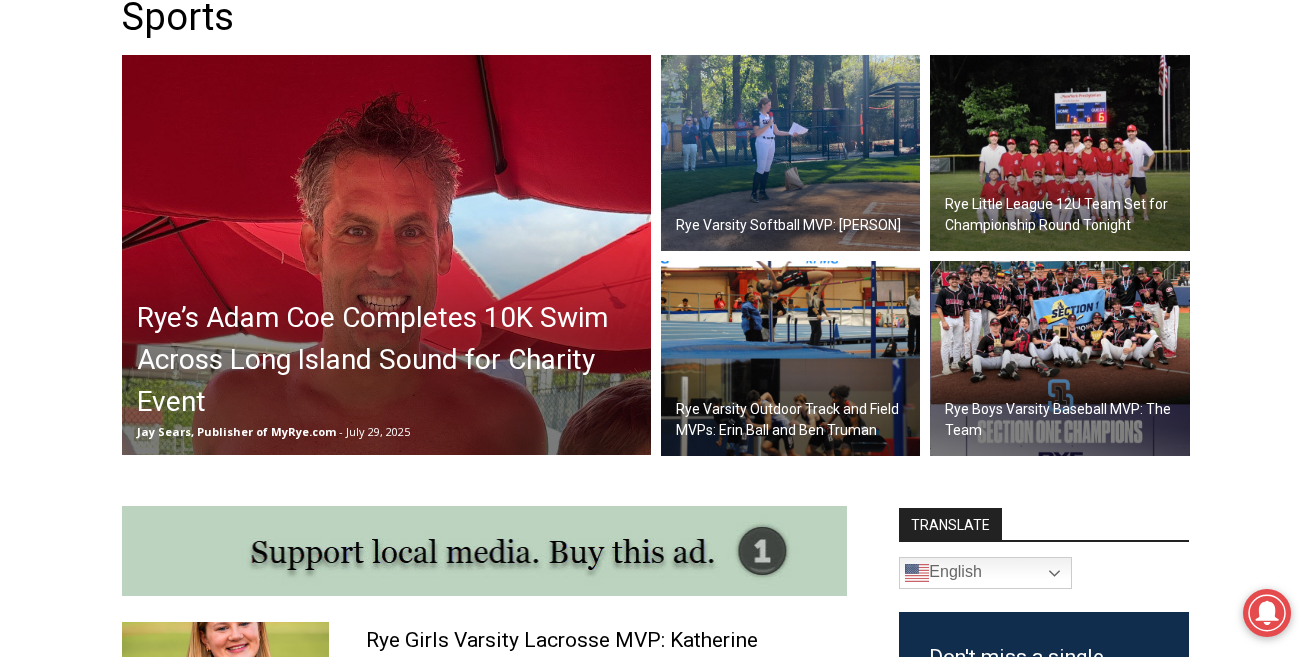 click at bounding box center (386, 255) 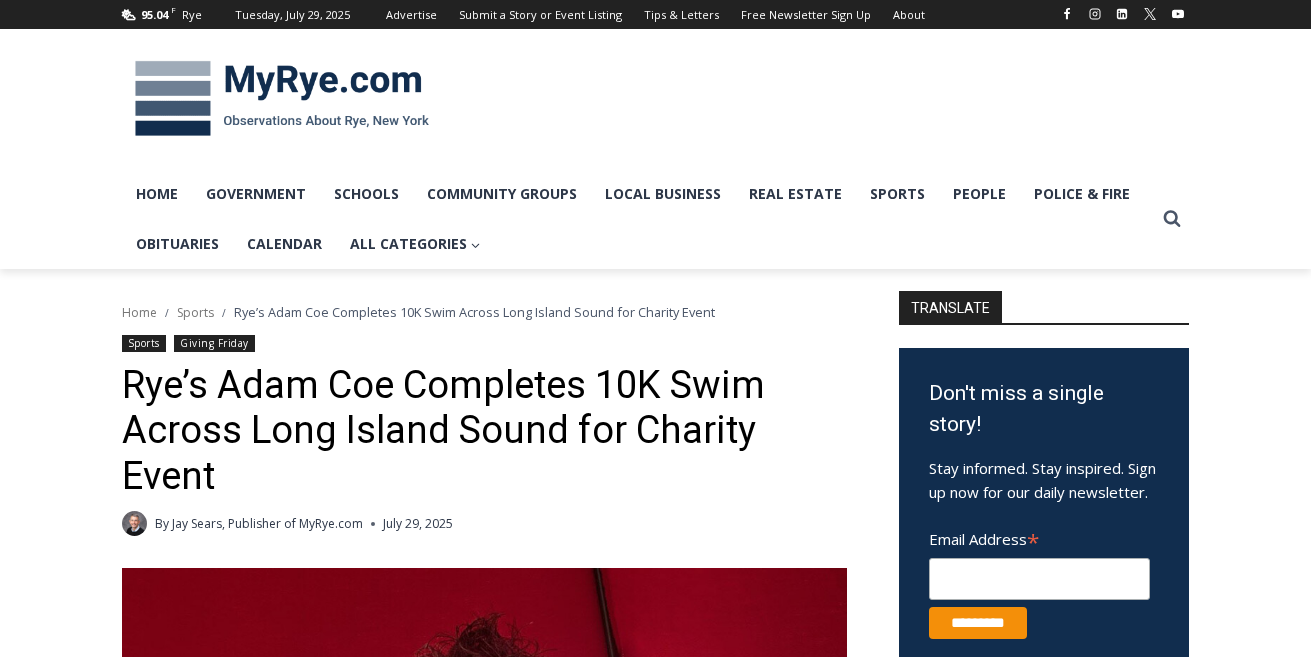 scroll, scrollTop: 0, scrollLeft: 0, axis: both 